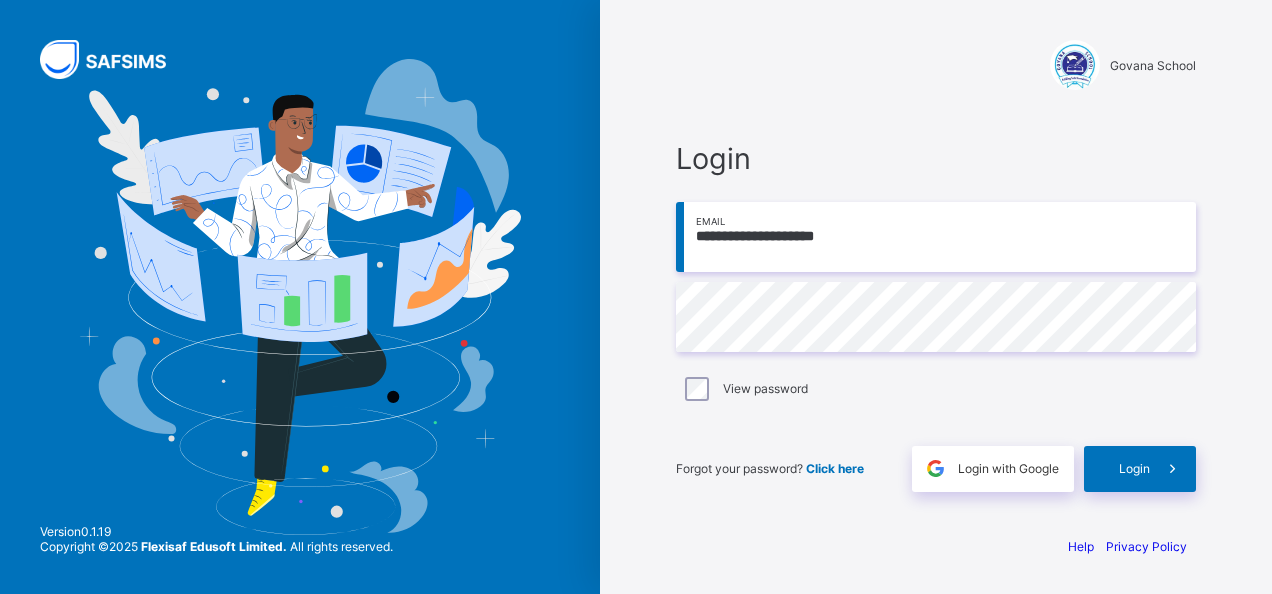 scroll, scrollTop: 0, scrollLeft: 0, axis: both 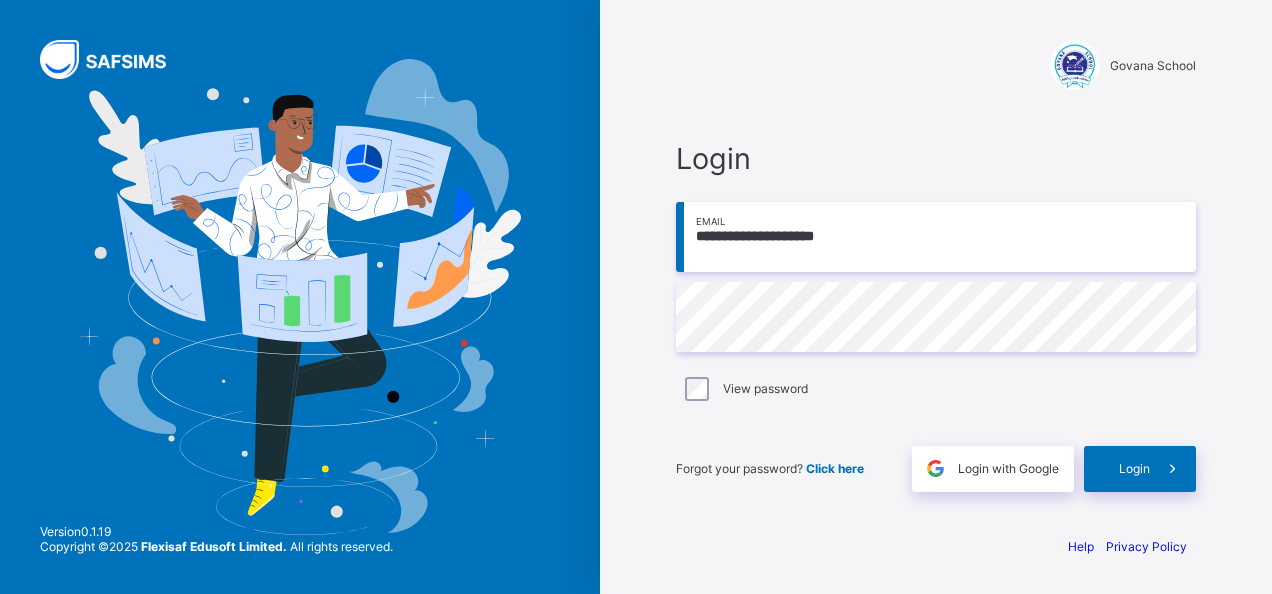 drag, startPoint x: 890, startPoint y: 244, endPoint x: 896, endPoint y: 231, distance: 14.3178215 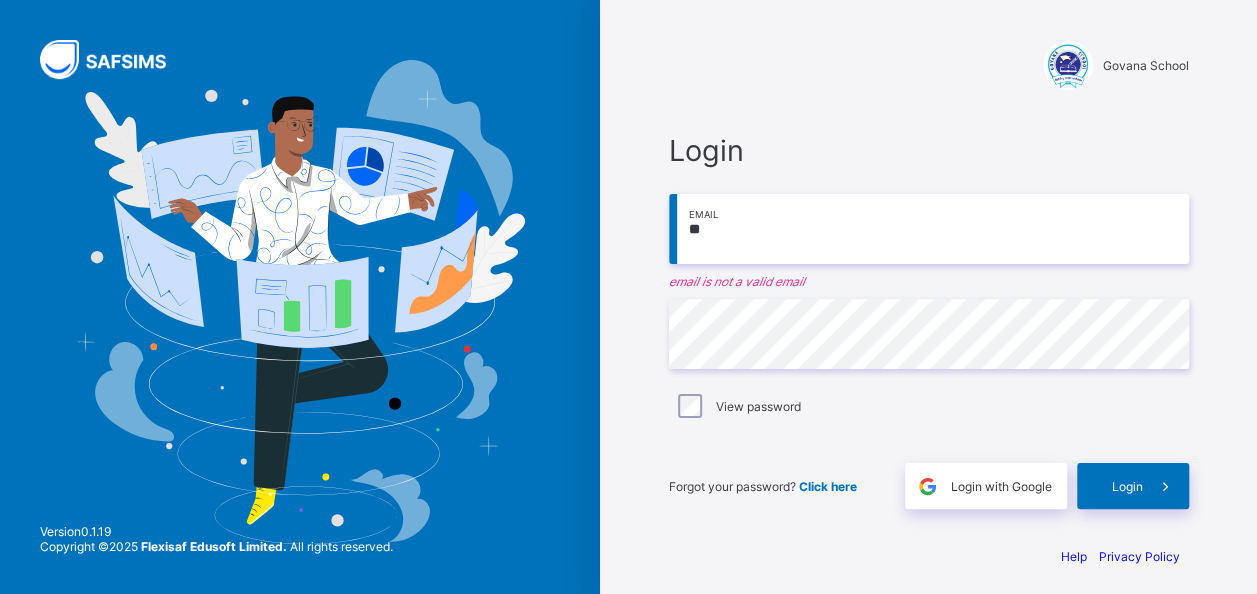 type on "*" 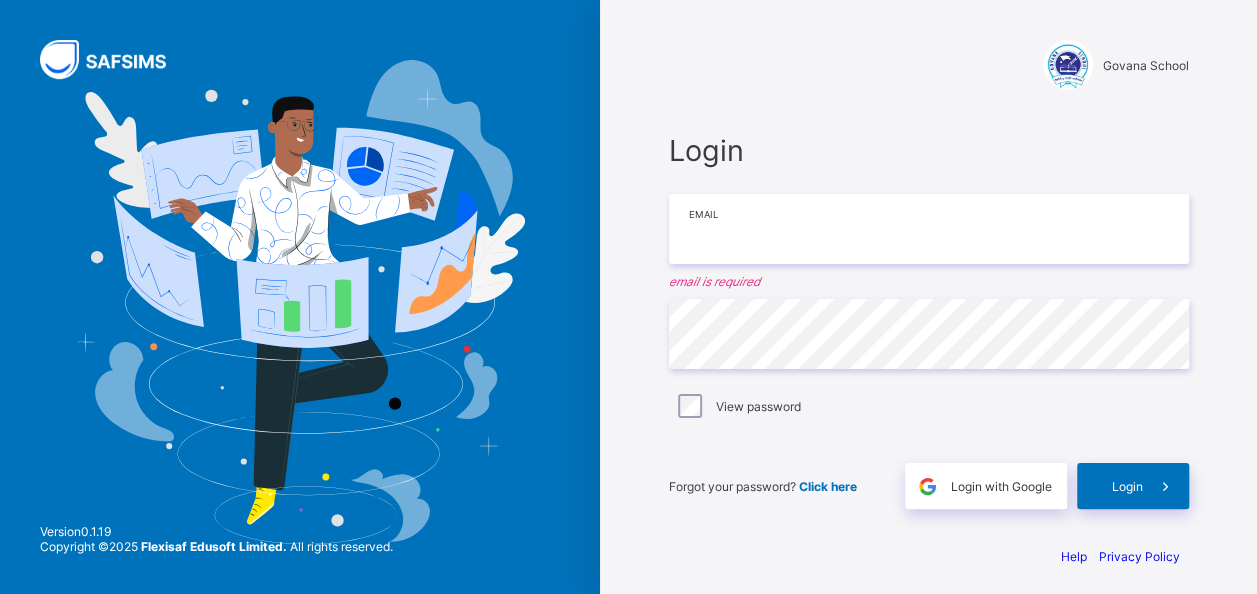 click at bounding box center (929, 229) 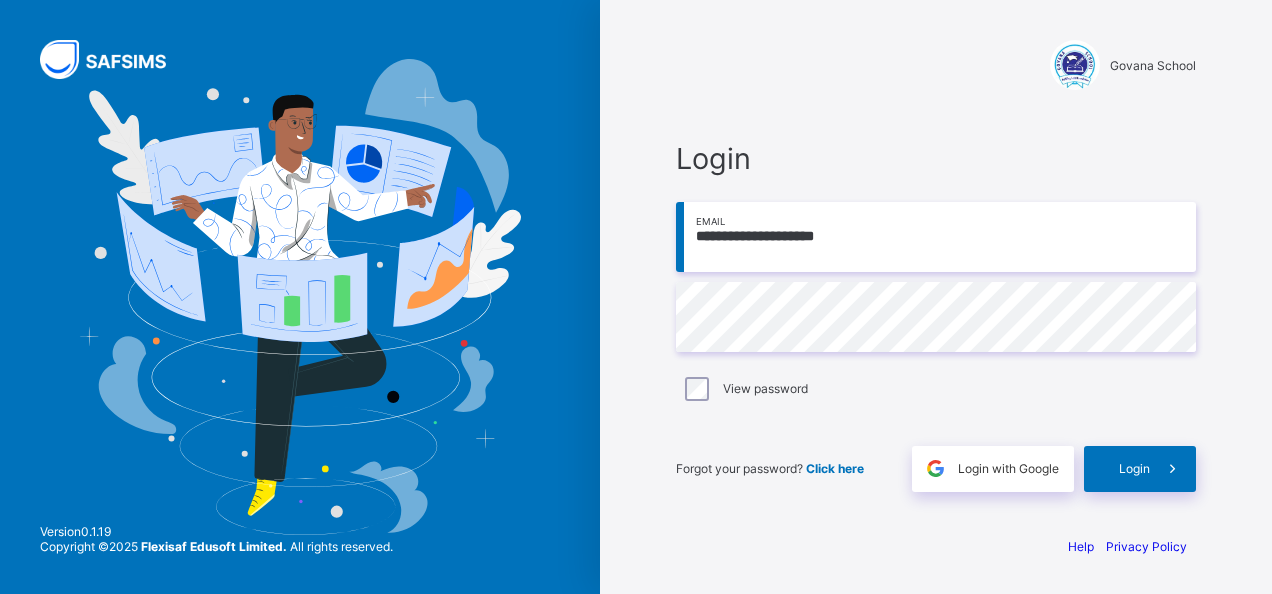 drag, startPoint x: 902, startPoint y: 243, endPoint x: 654, endPoint y: 226, distance: 248.58199 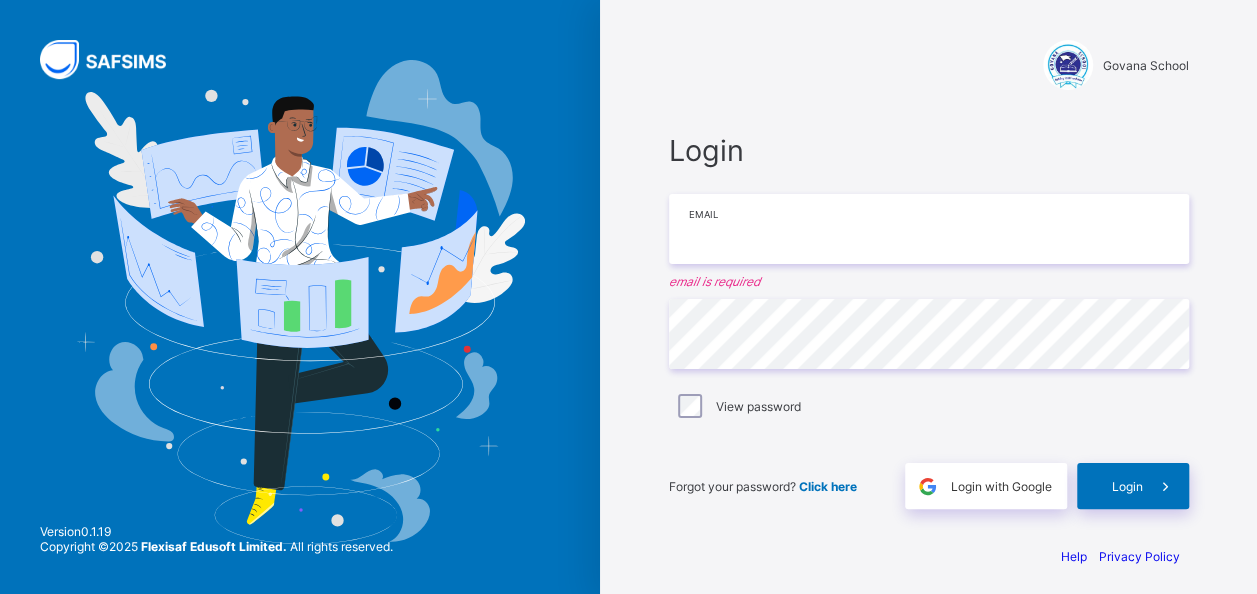 click at bounding box center [929, 229] 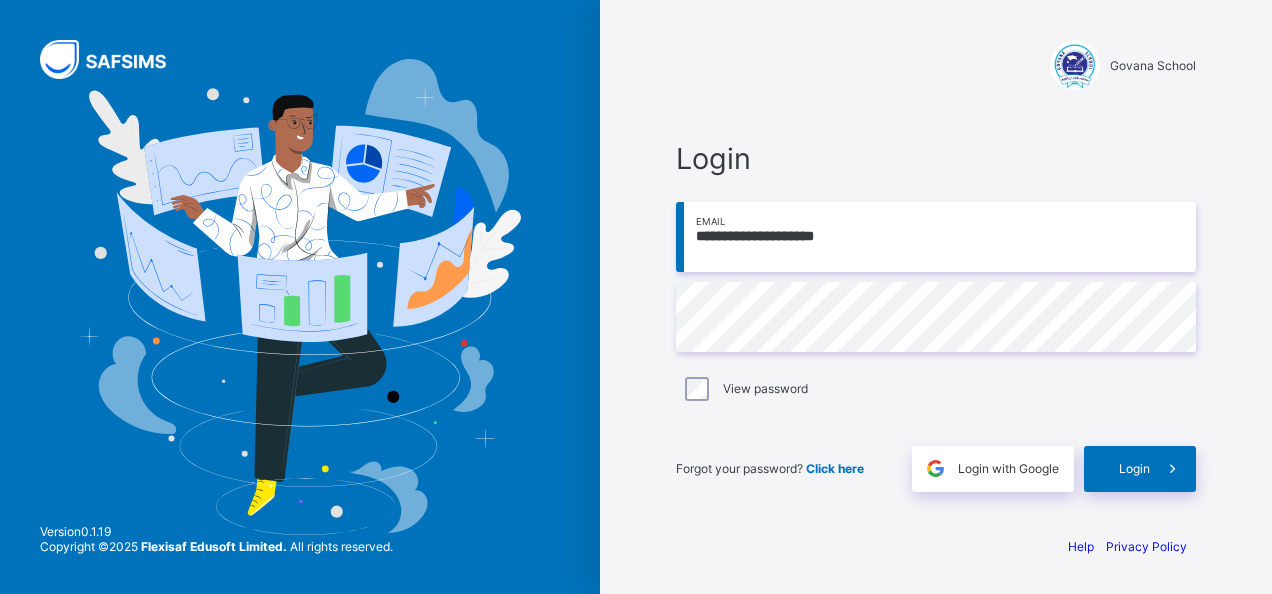 click on "**********" at bounding box center (936, 237) 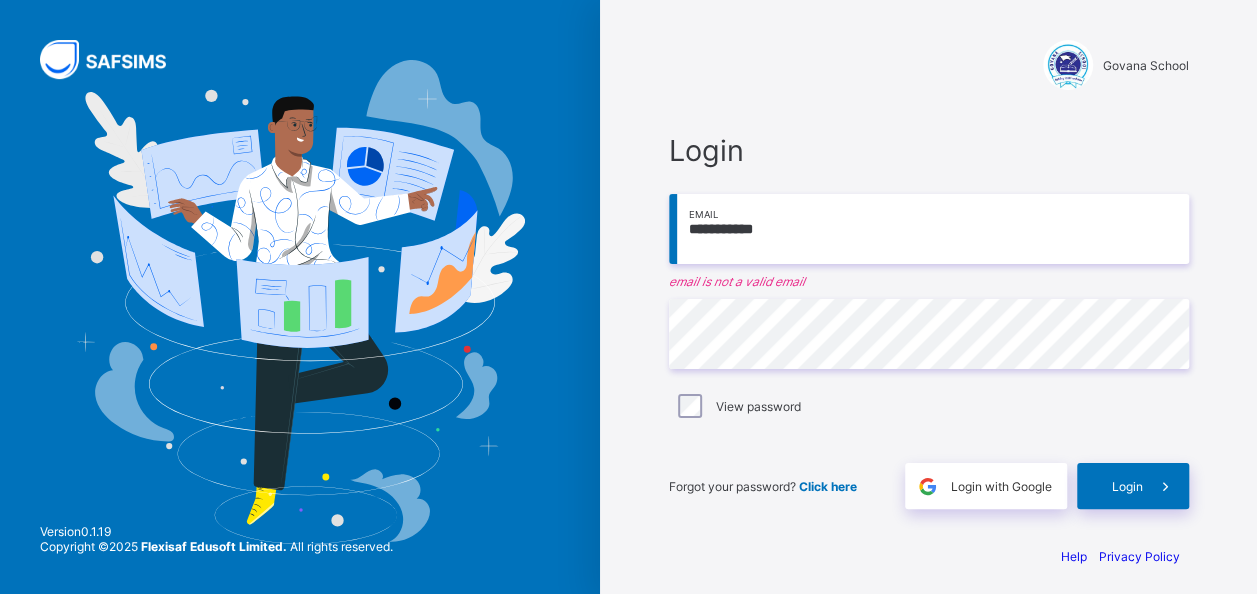type on "**********" 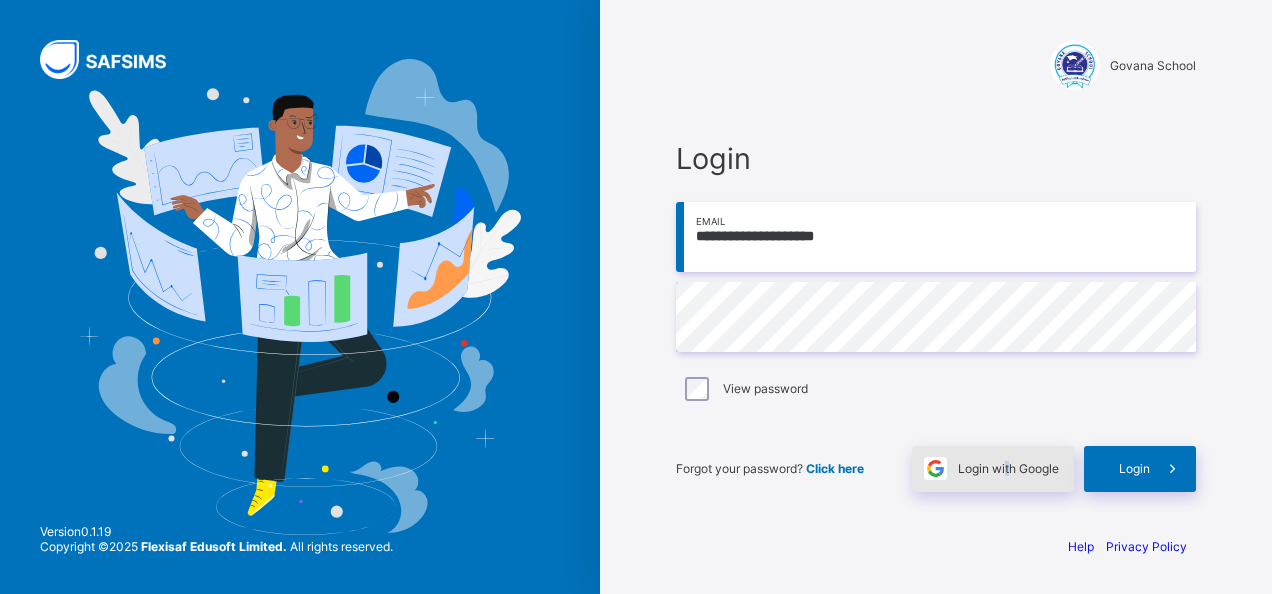 click on "Login with Google" at bounding box center [1008, 468] 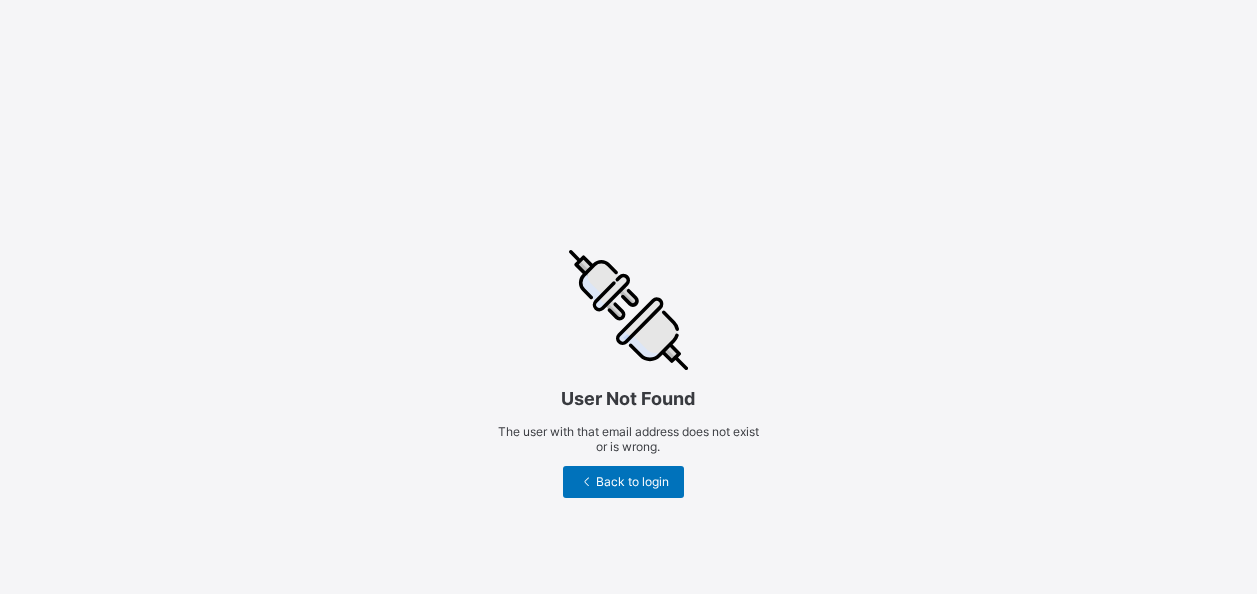 scroll, scrollTop: 0, scrollLeft: 0, axis: both 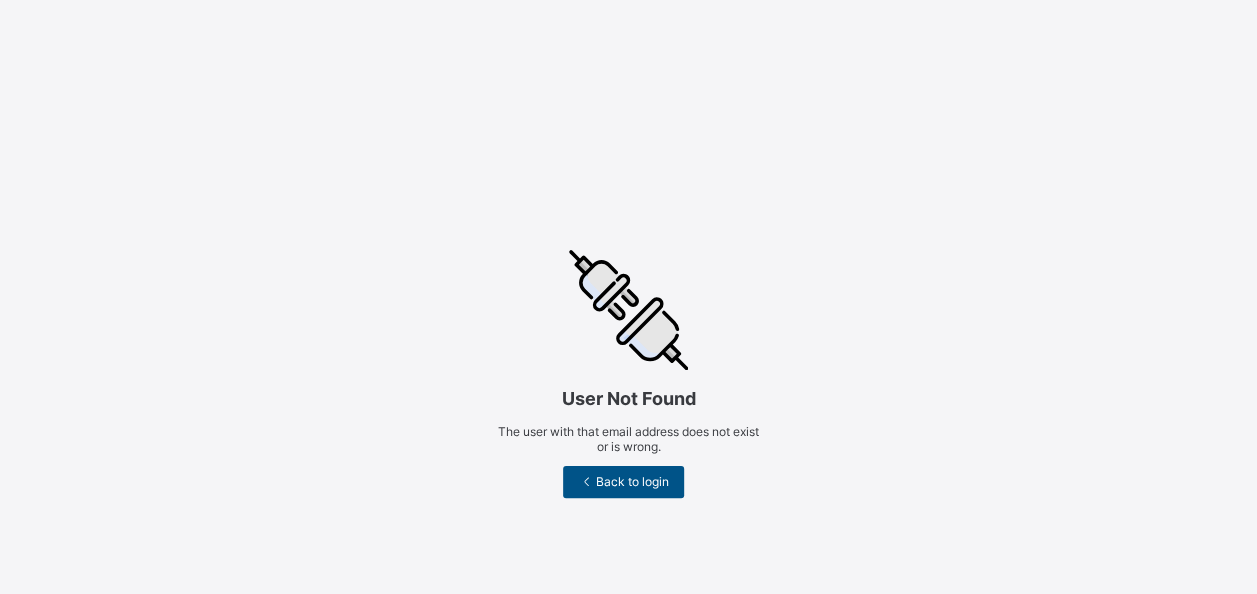 click on "Back to login" at bounding box center [623, 482] 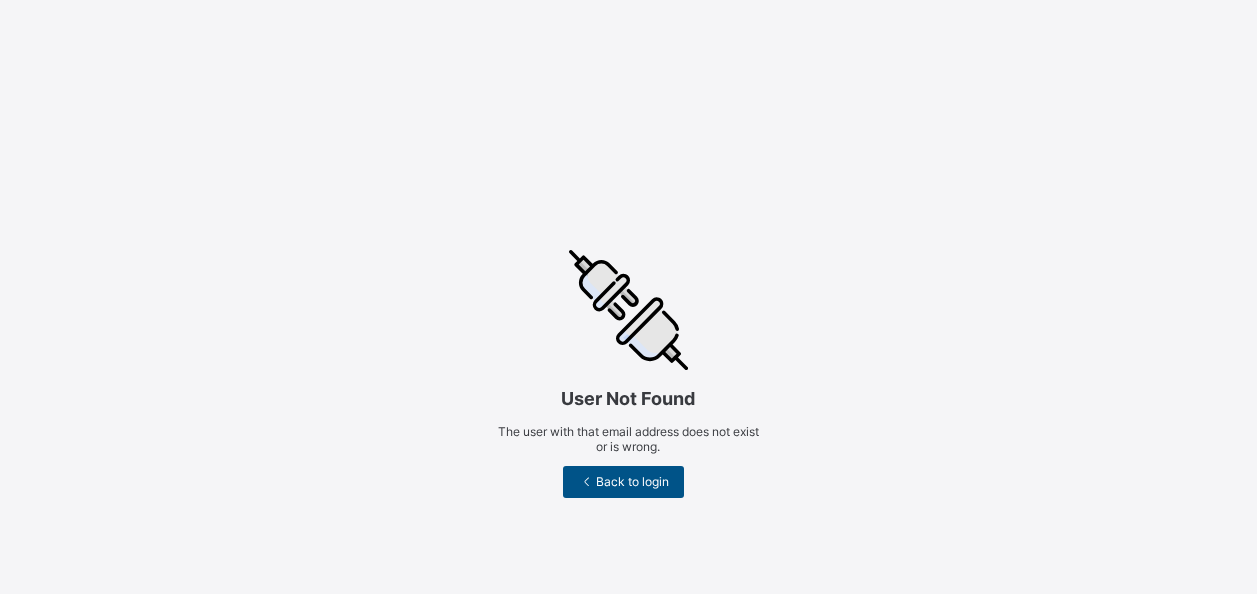 scroll, scrollTop: 0, scrollLeft: 0, axis: both 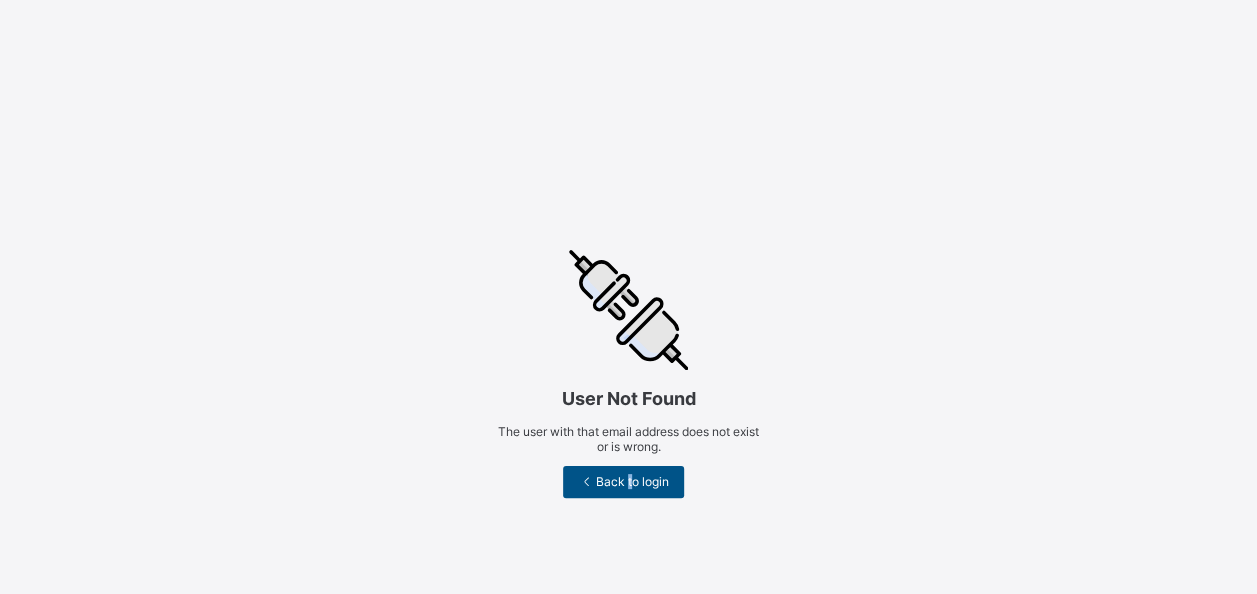 click on "Back to login" at bounding box center [631, 481] 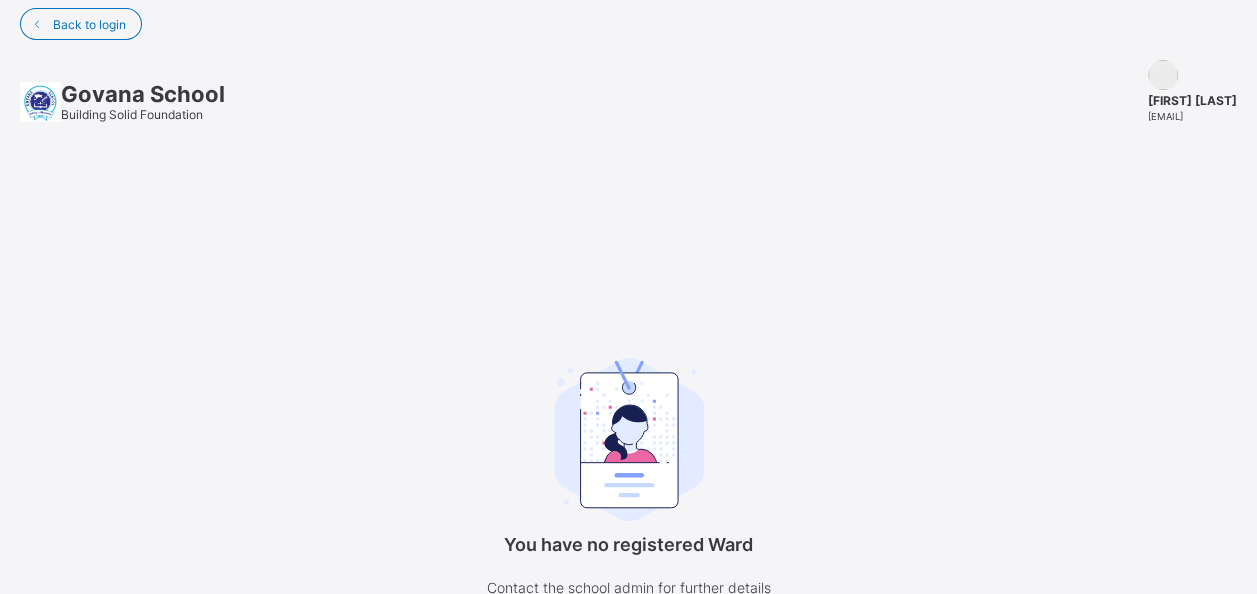 scroll, scrollTop: 0, scrollLeft: 0, axis: both 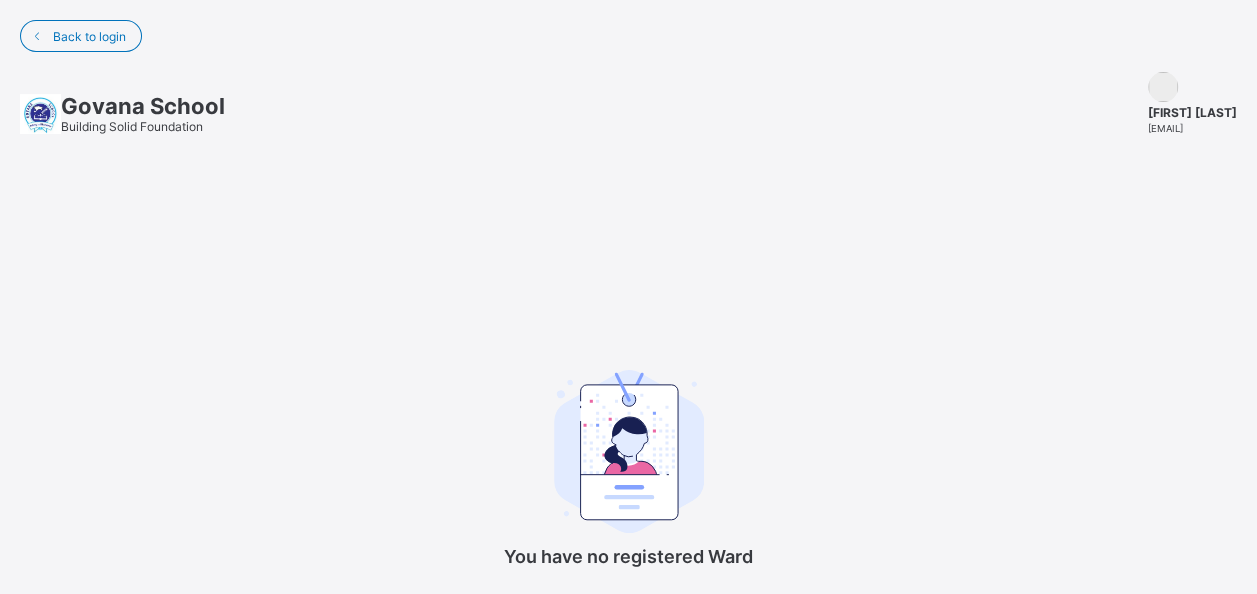 click at bounding box center [40, 114] 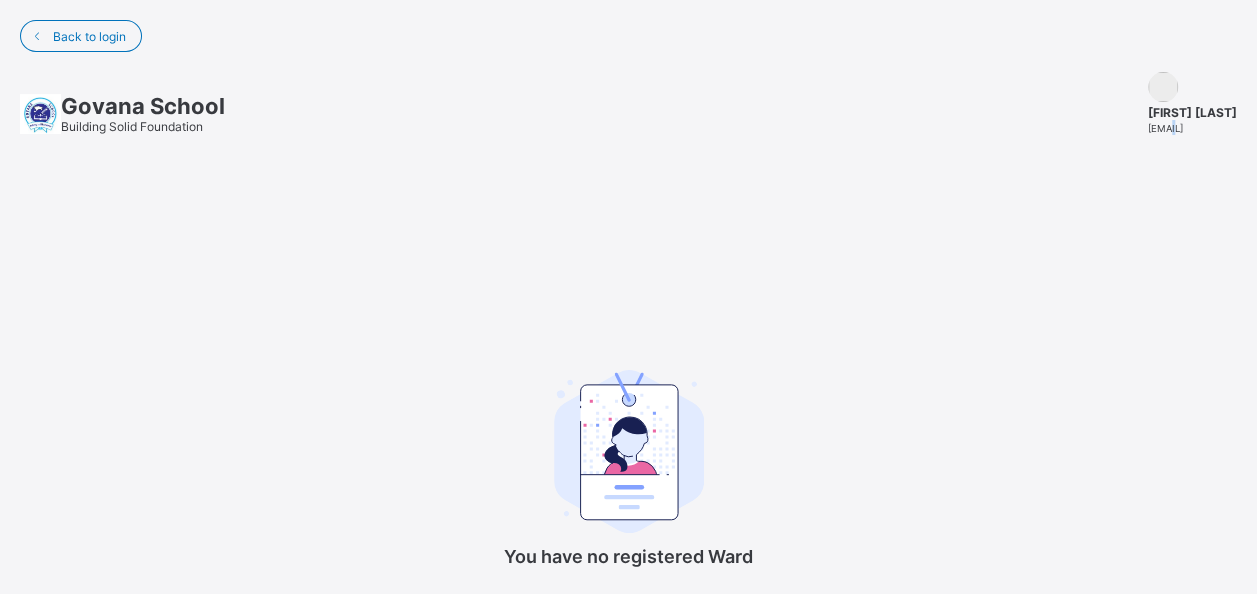 click on "Govana School  Building Solid Foundation  Abdulkadir Lawal  kad7772002@yahoo.com" at bounding box center (628, 103) 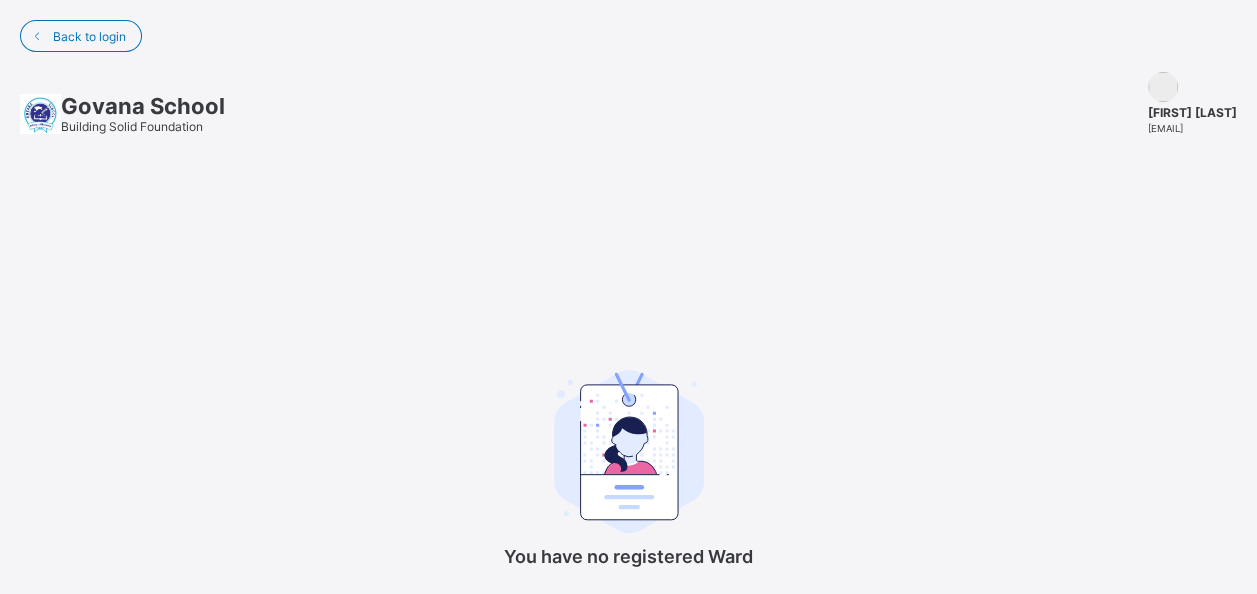 click on "You have no registered Ward Contact the school admin for further details" at bounding box center (628, 428) 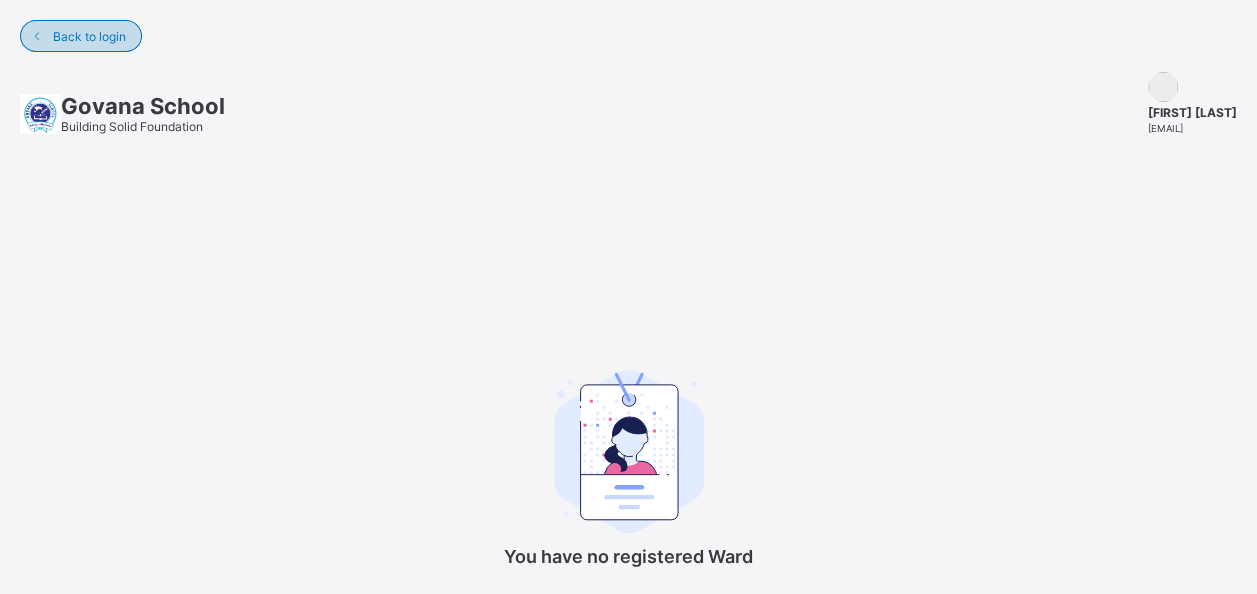 click on "Back to login" at bounding box center (89, 36) 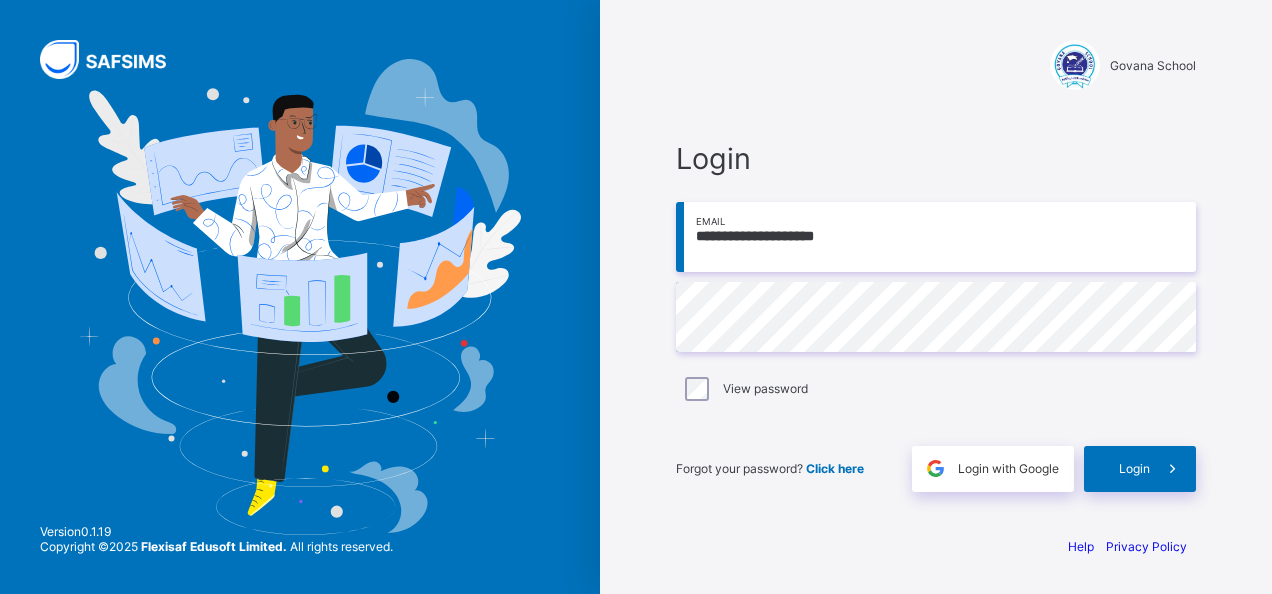 drag, startPoint x: 902, startPoint y: 238, endPoint x: 790, endPoint y: 237, distance: 112.00446 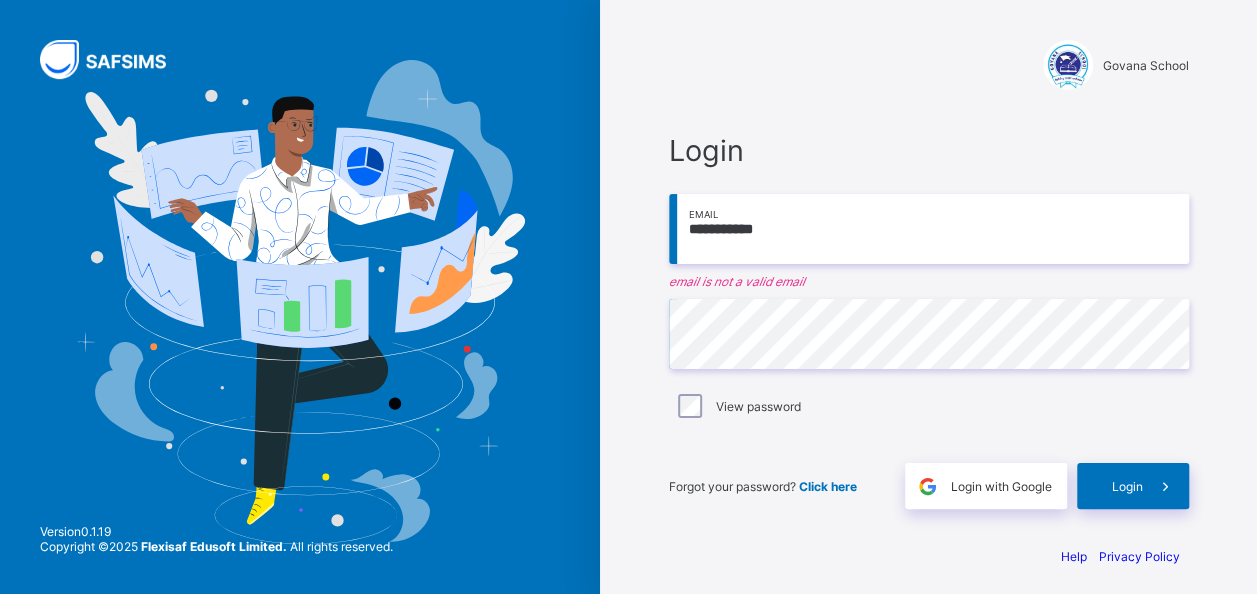 click on "**********" at bounding box center (929, 229) 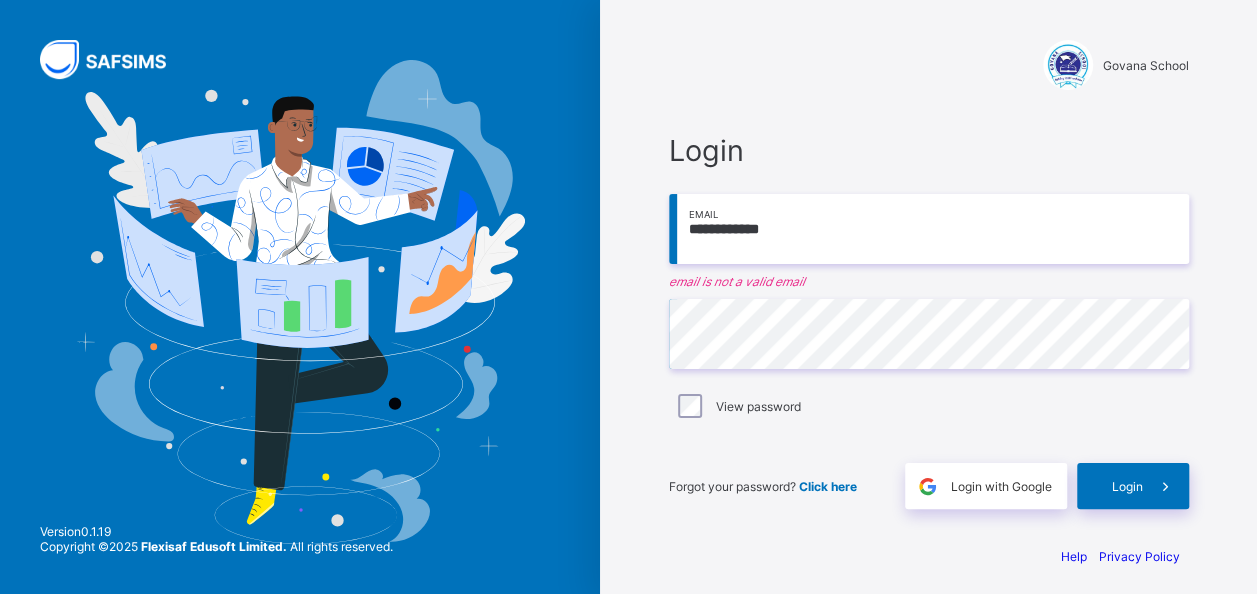 type on "**********" 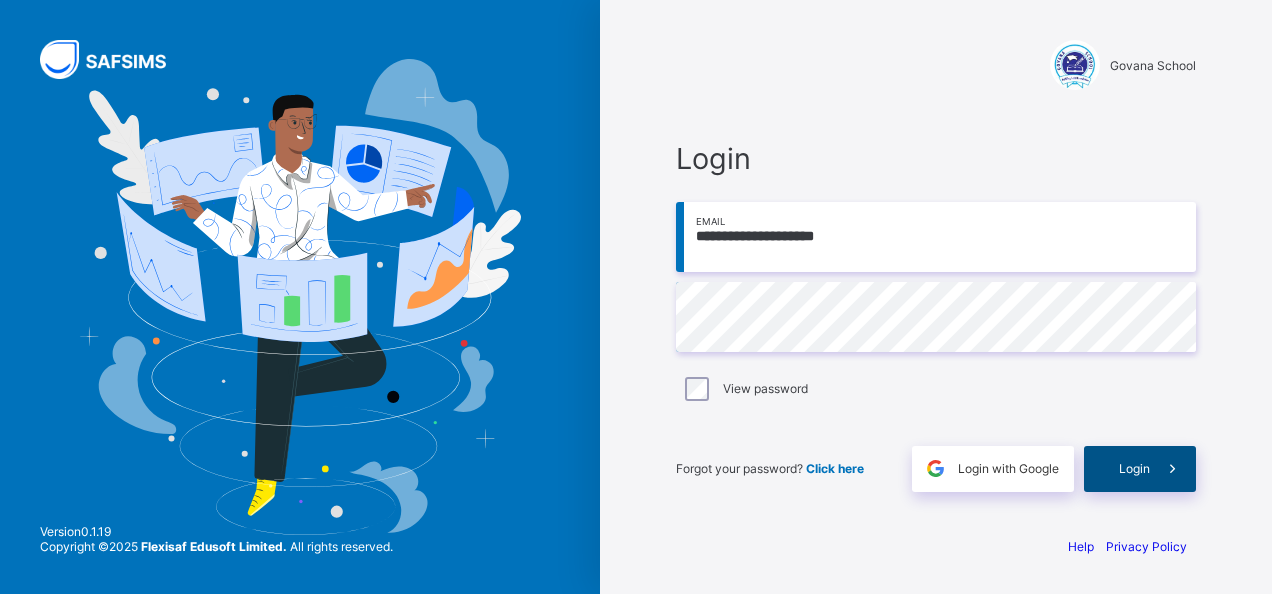 click on "Login" at bounding box center (1134, 468) 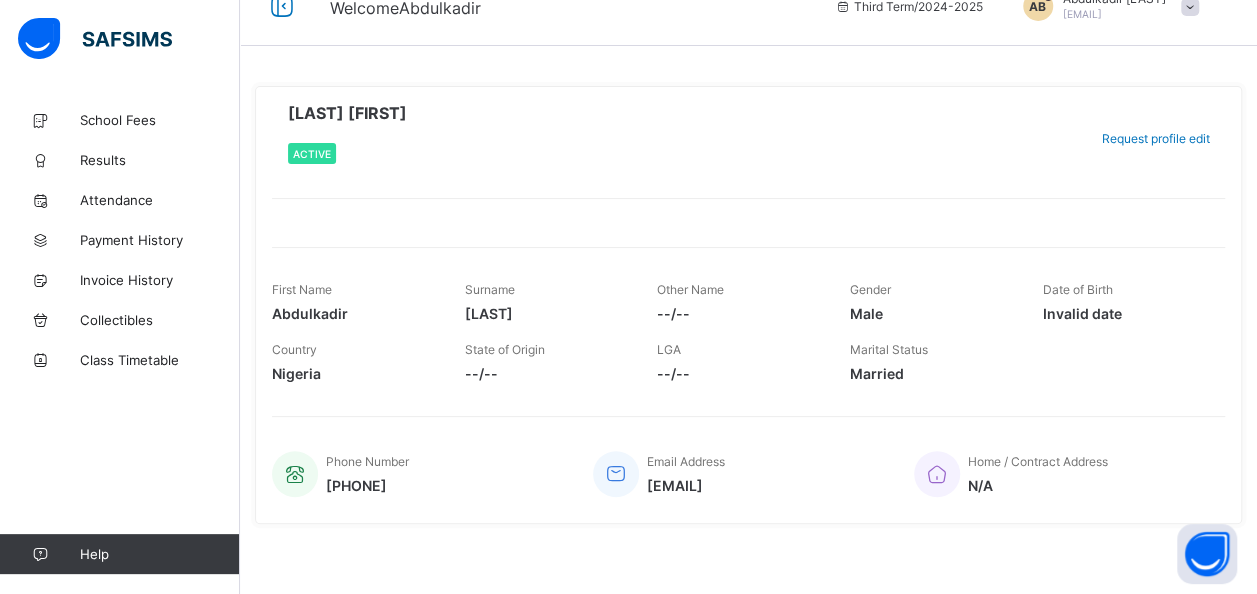 scroll, scrollTop: 38, scrollLeft: 0, axis: vertical 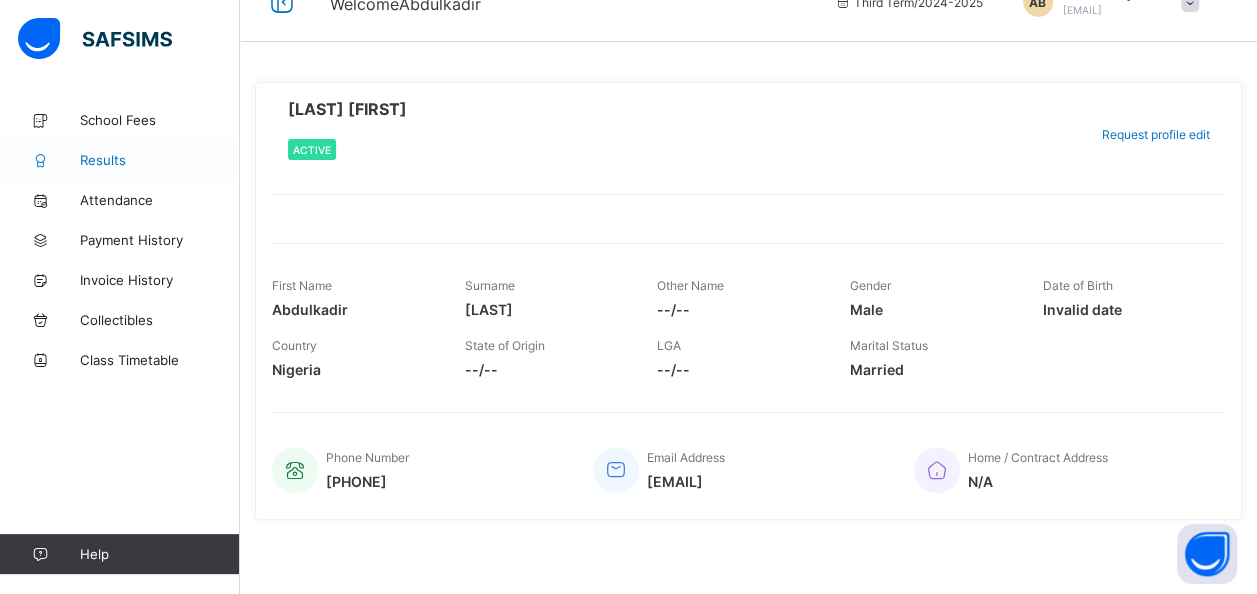 click on "Results" at bounding box center (160, 160) 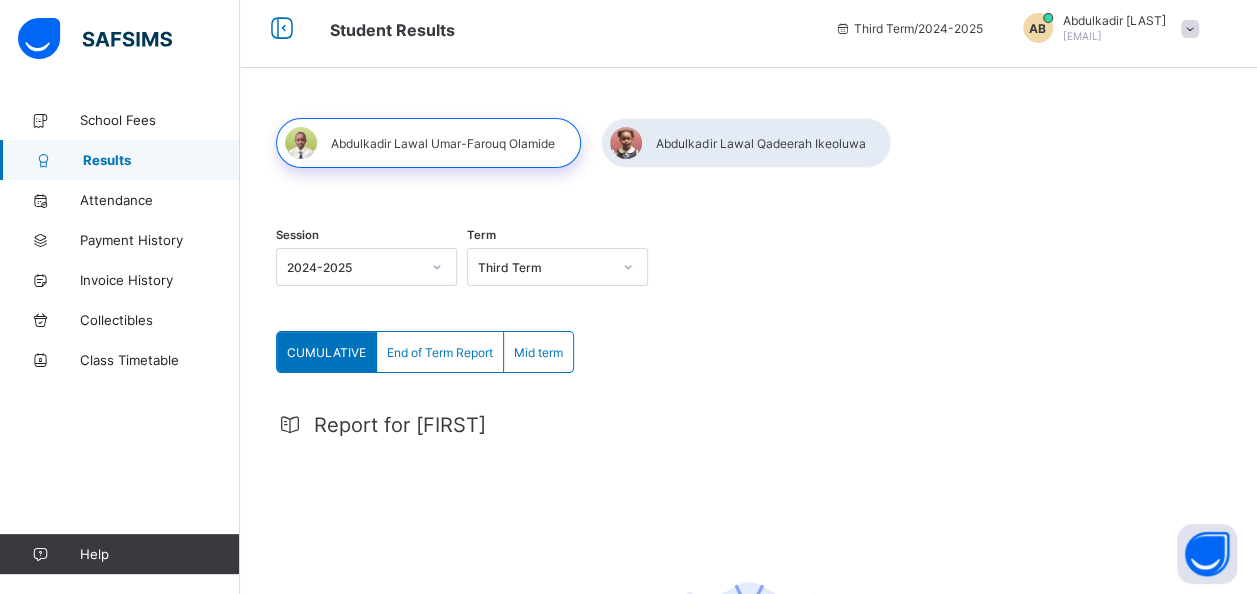 scroll, scrollTop: 0, scrollLeft: 0, axis: both 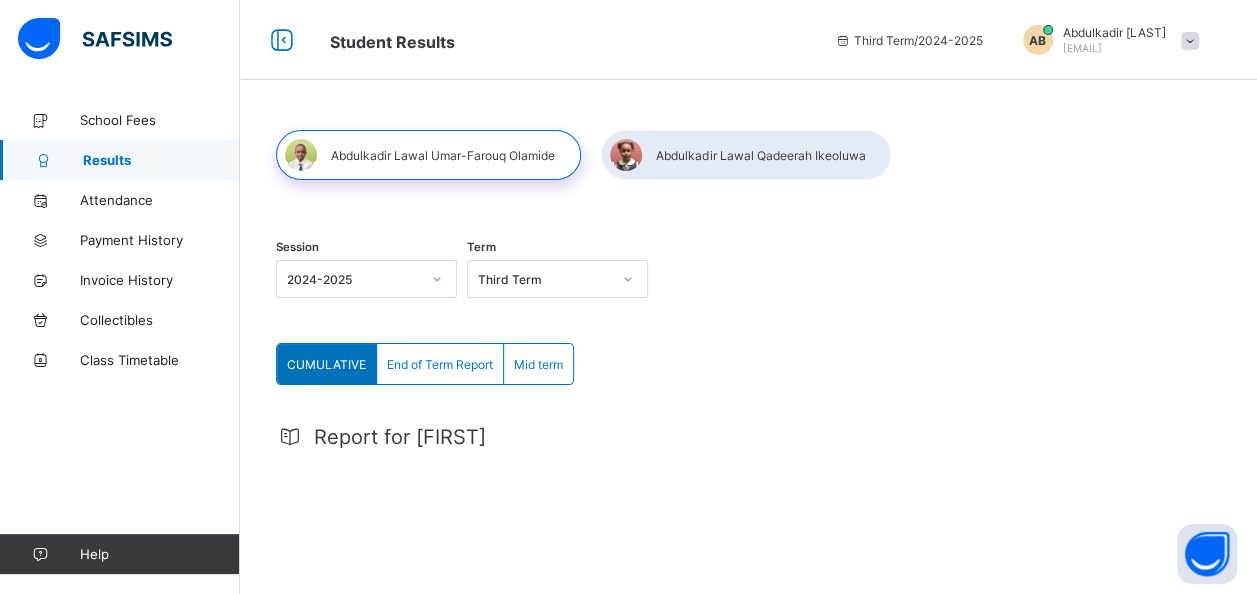 click on "End of Term Report" at bounding box center (440, 364) 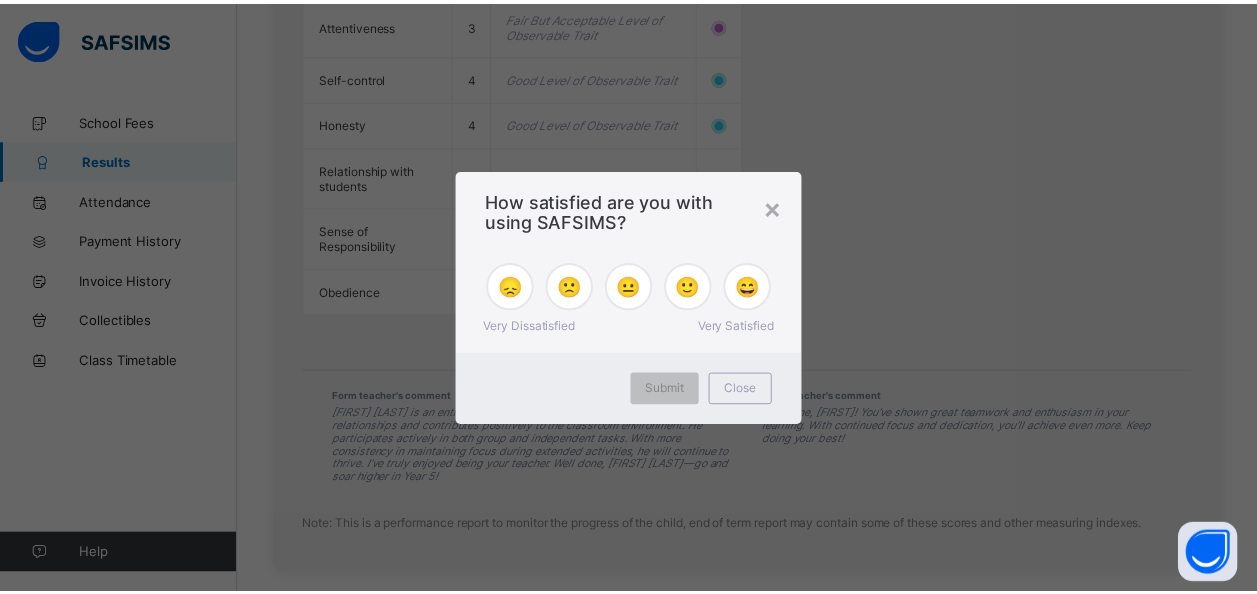 scroll, scrollTop: 1928, scrollLeft: 0, axis: vertical 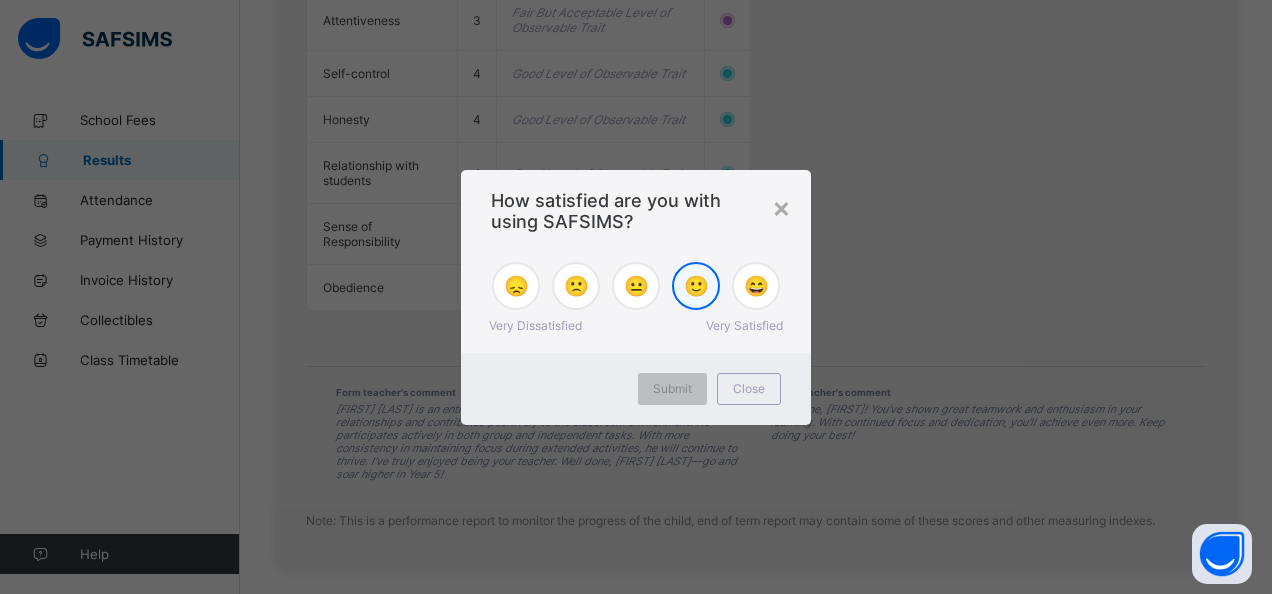 click on "🙂" at bounding box center [696, 286] 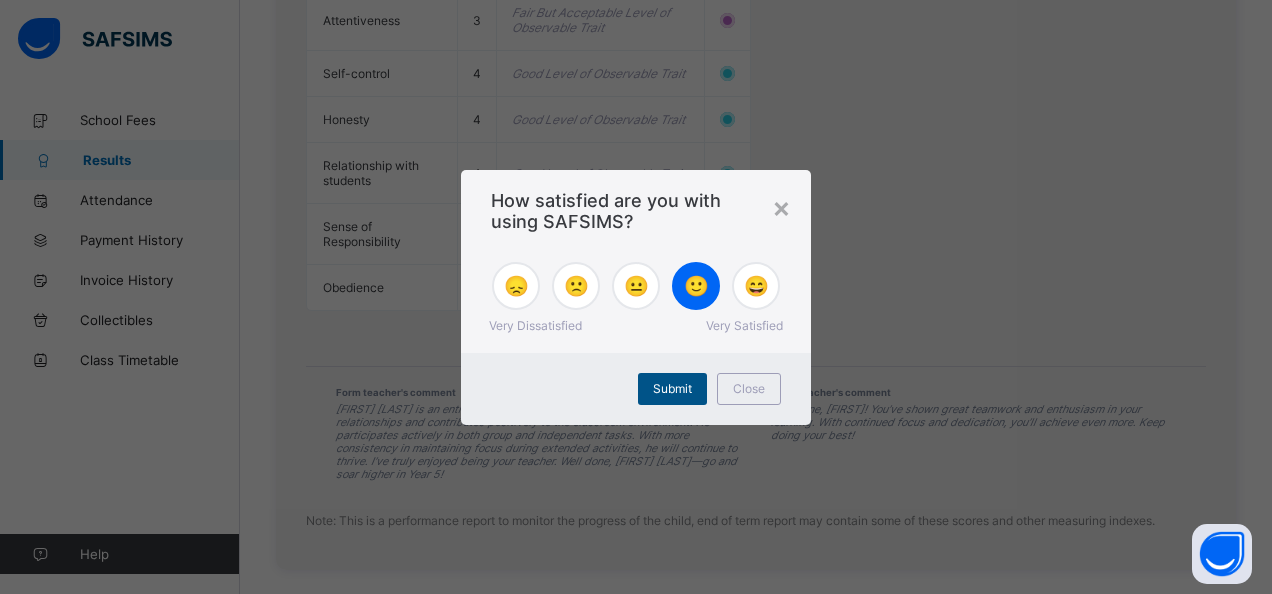 click on "Submit" at bounding box center (672, 389) 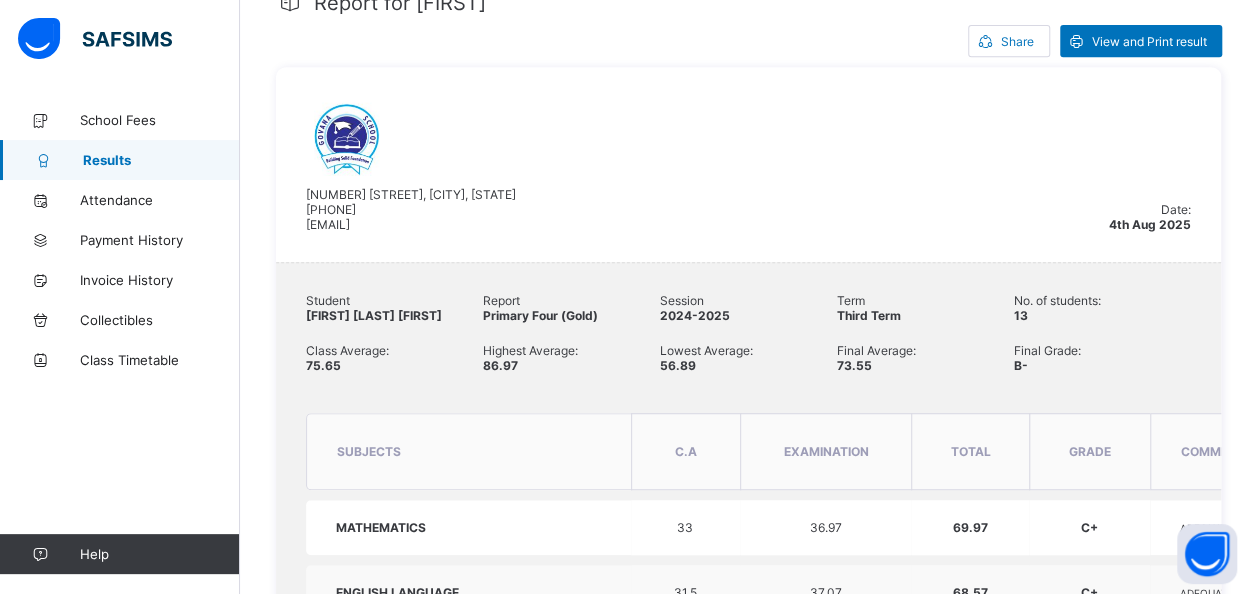 scroll, scrollTop: 428, scrollLeft: 0, axis: vertical 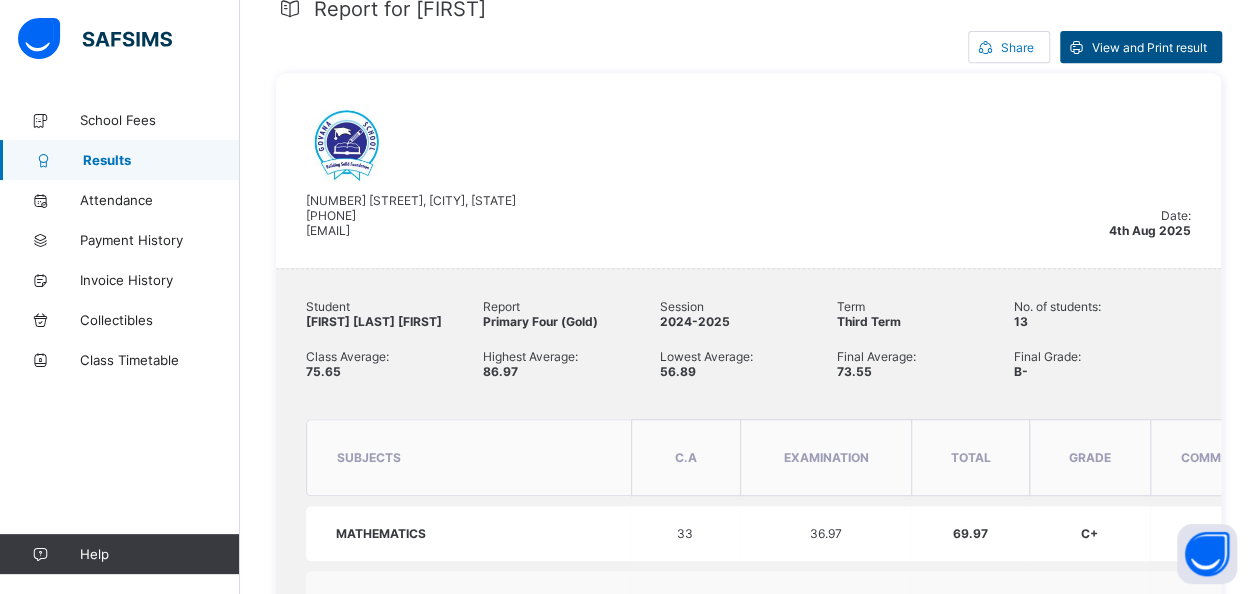 click on "View and Print result" at bounding box center (1149, 47) 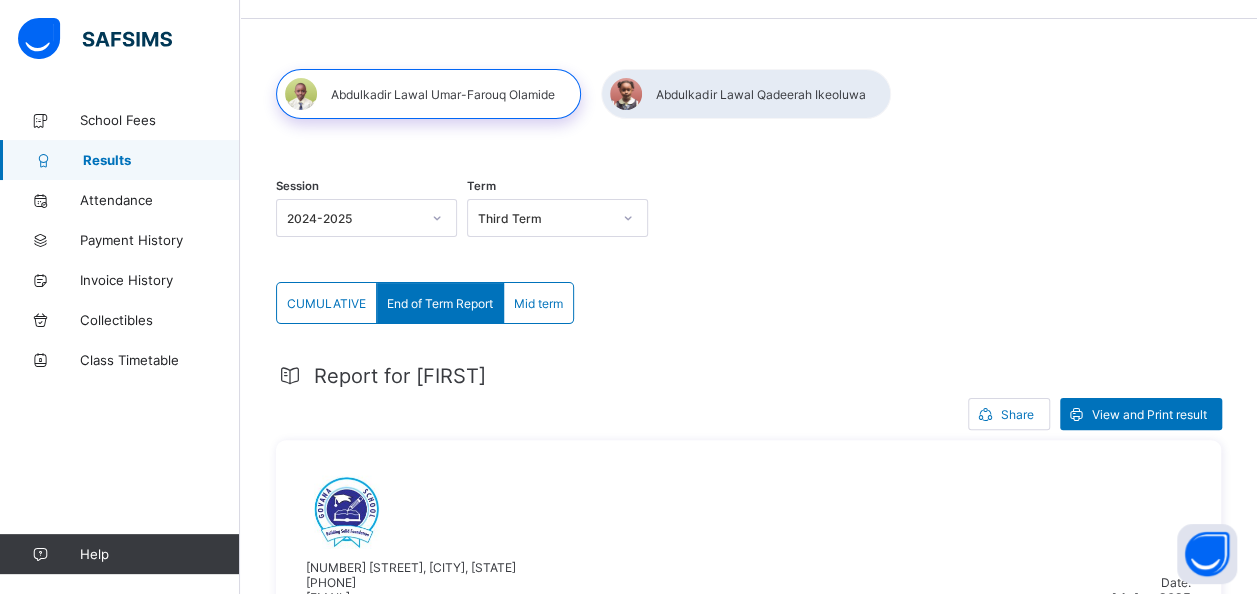 scroll, scrollTop: 0, scrollLeft: 0, axis: both 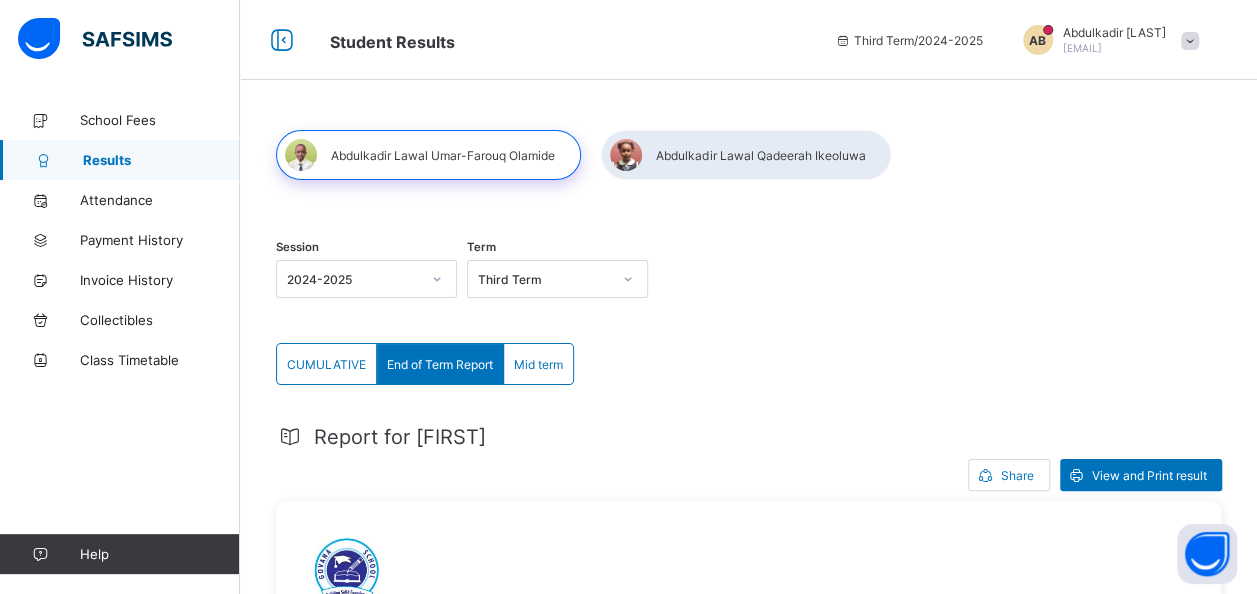click at bounding box center [746, 155] 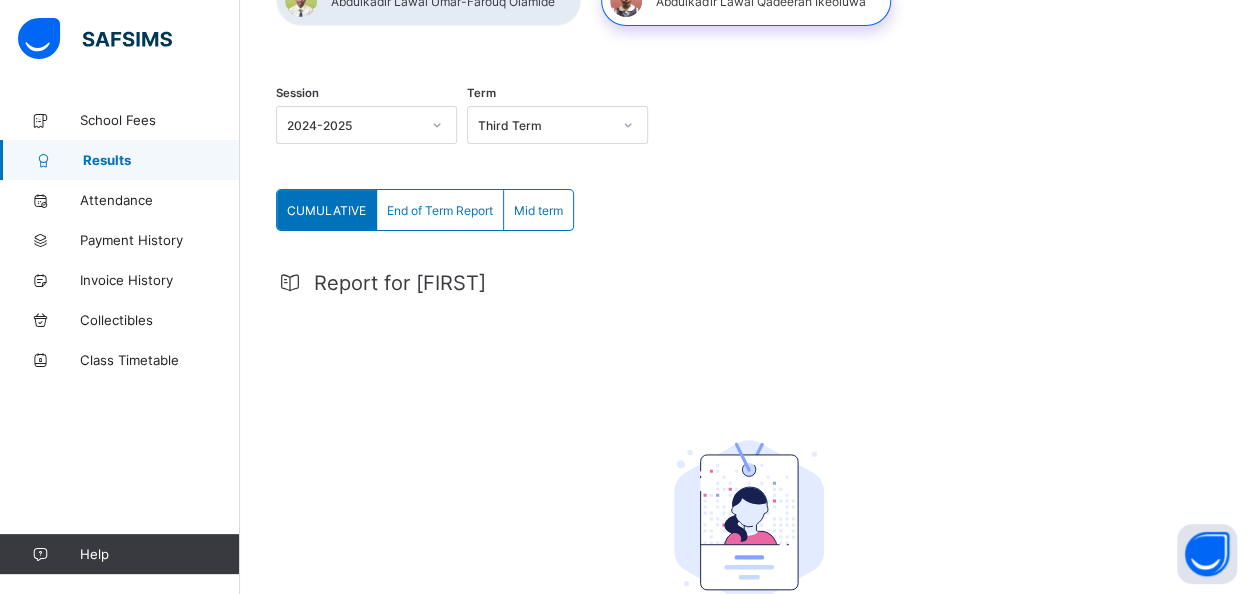 scroll, scrollTop: 55, scrollLeft: 0, axis: vertical 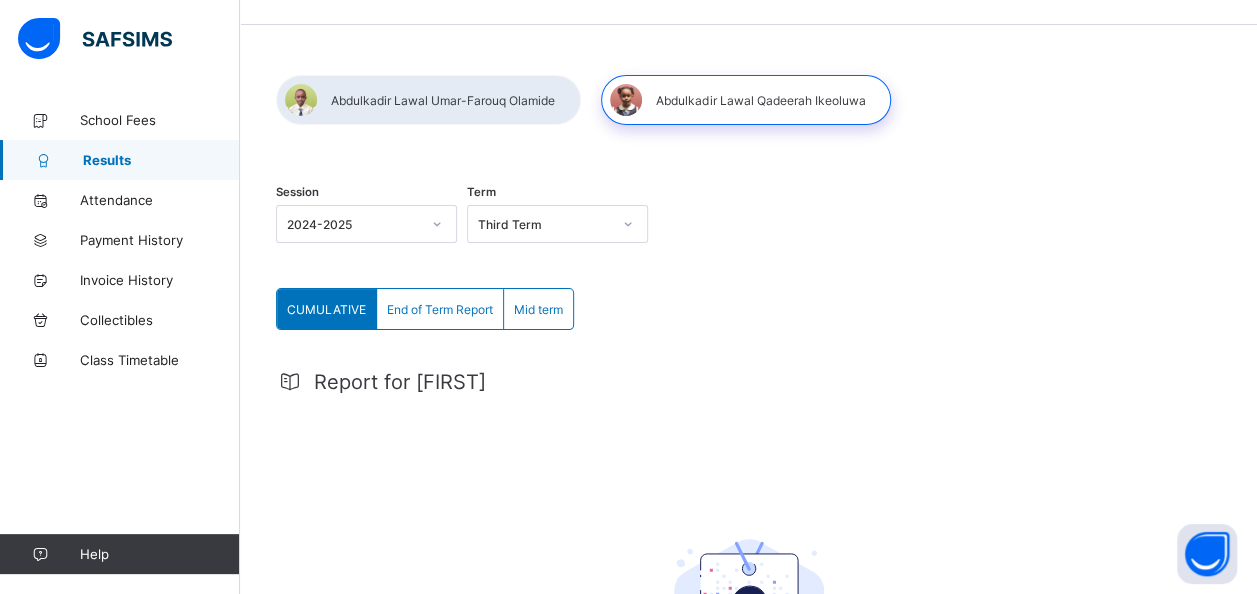 click on "End of Term Report" at bounding box center (440, 309) 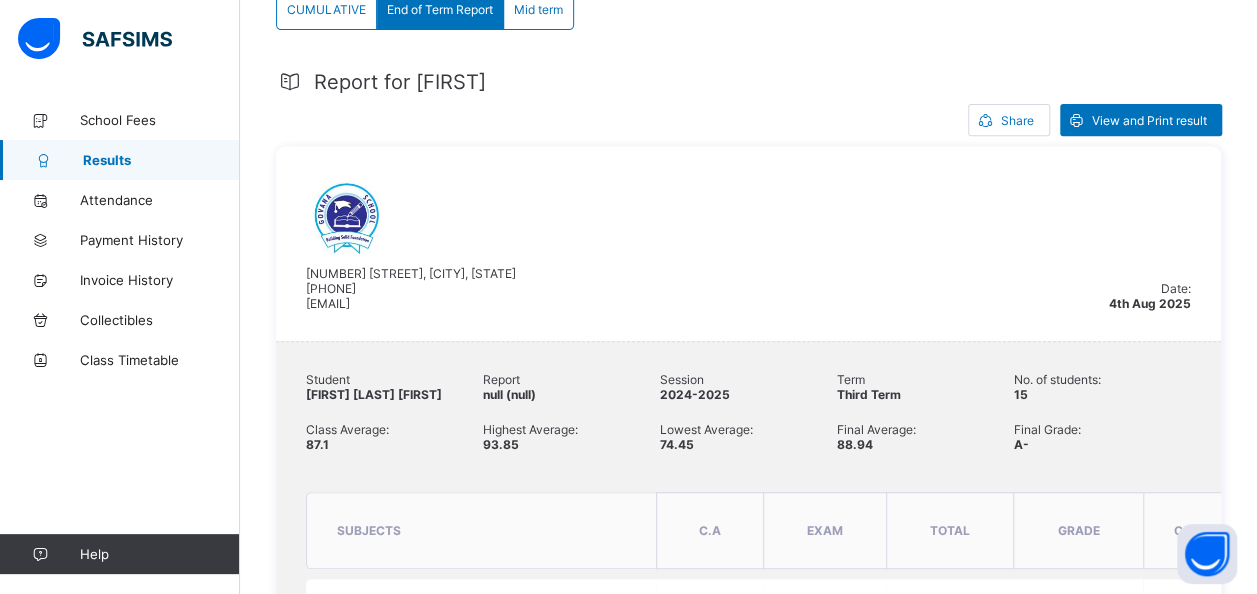 scroll, scrollTop: 342, scrollLeft: 0, axis: vertical 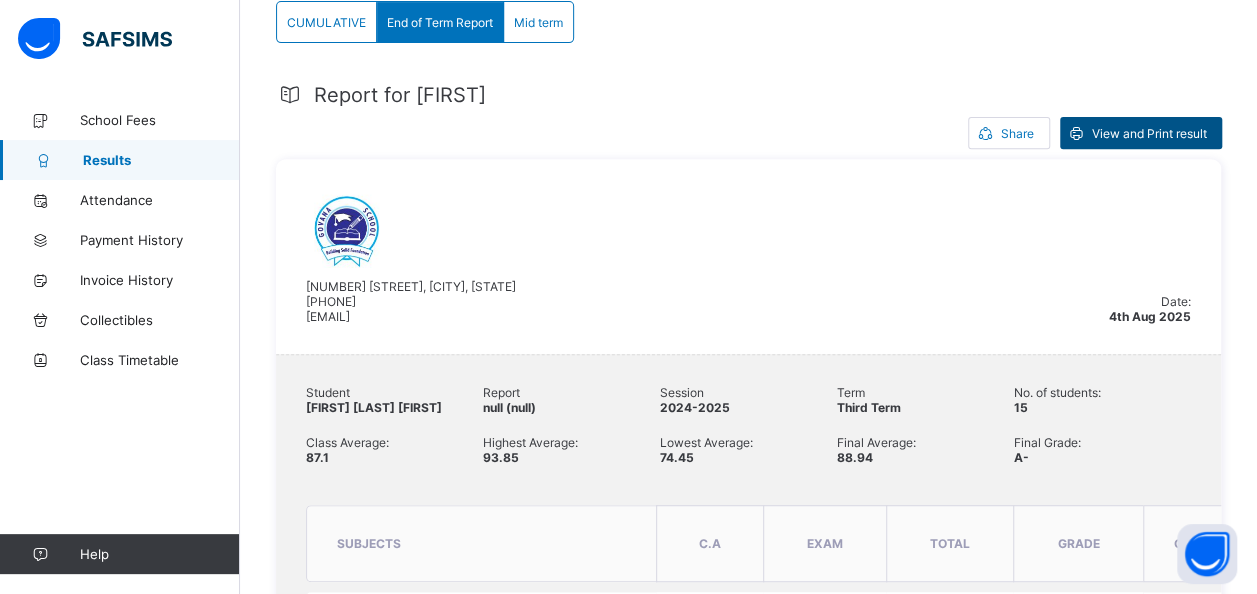 click on "View and Print result" at bounding box center [1149, 133] 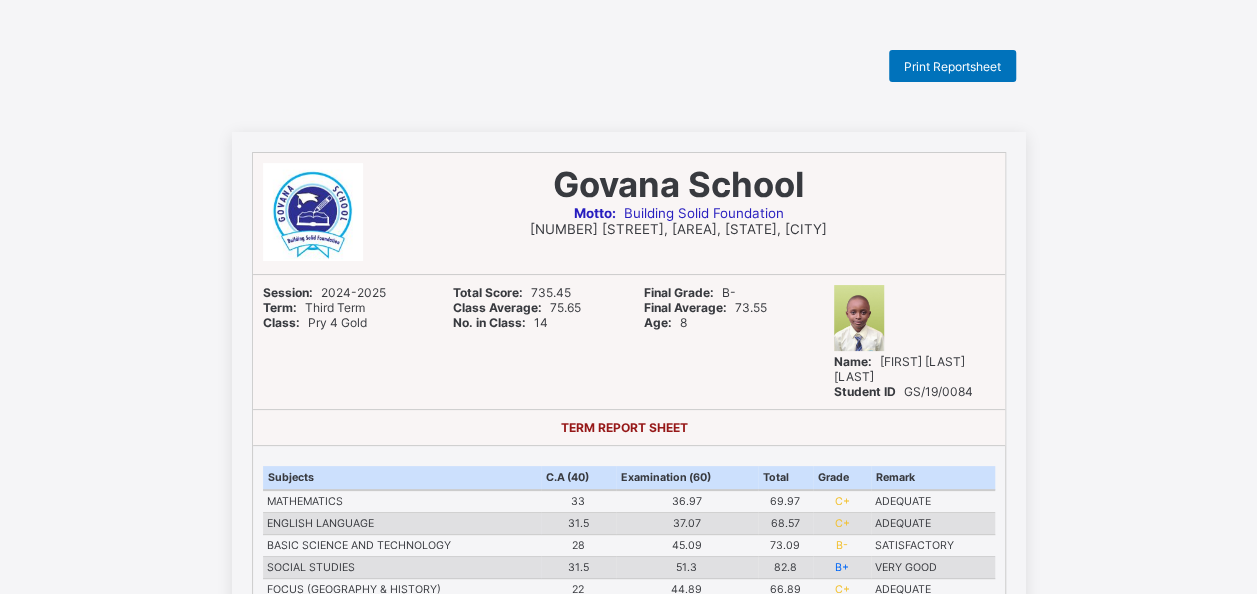 scroll, scrollTop: 0, scrollLeft: 0, axis: both 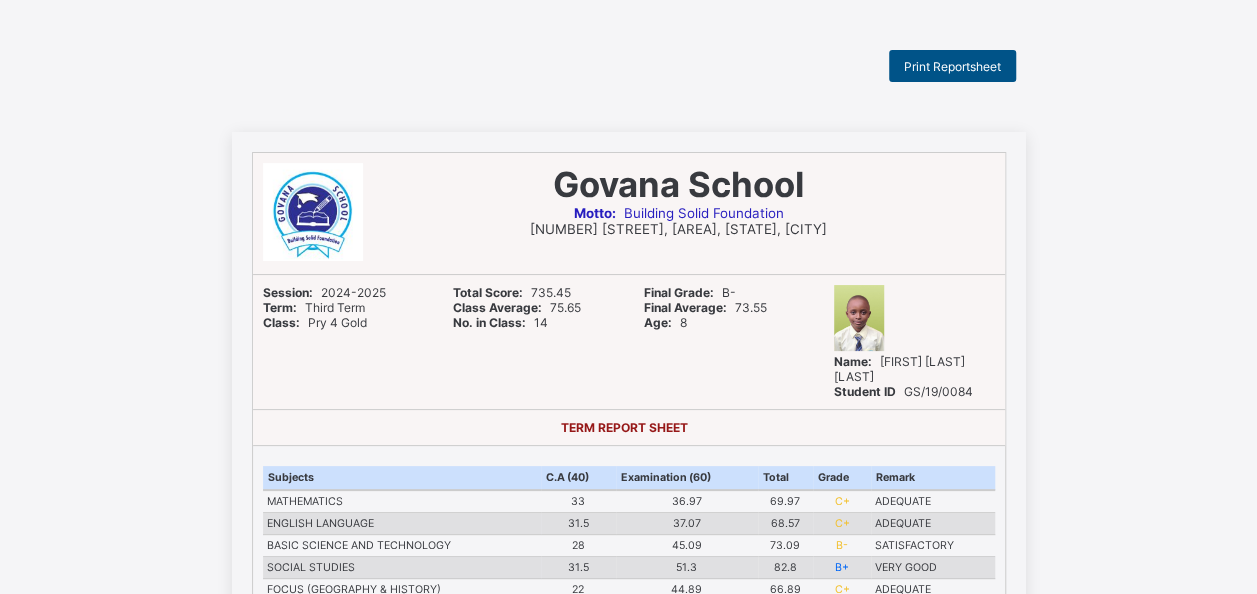 click on "Print Reportsheet" at bounding box center [952, 66] 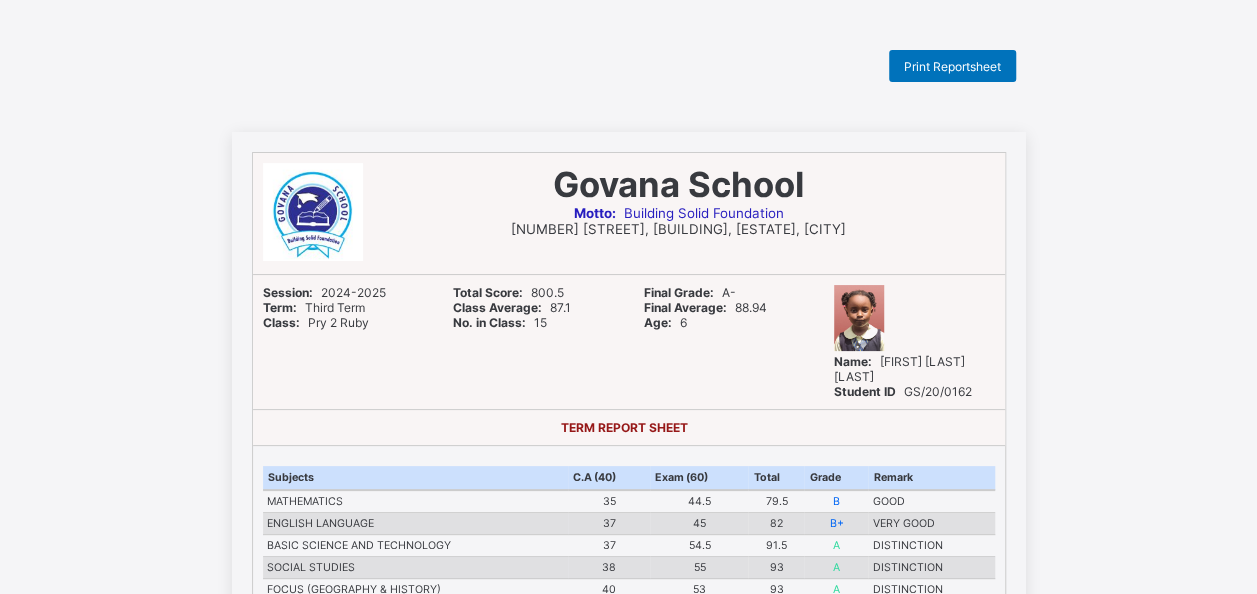 scroll, scrollTop: 0, scrollLeft: 0, axis: both 